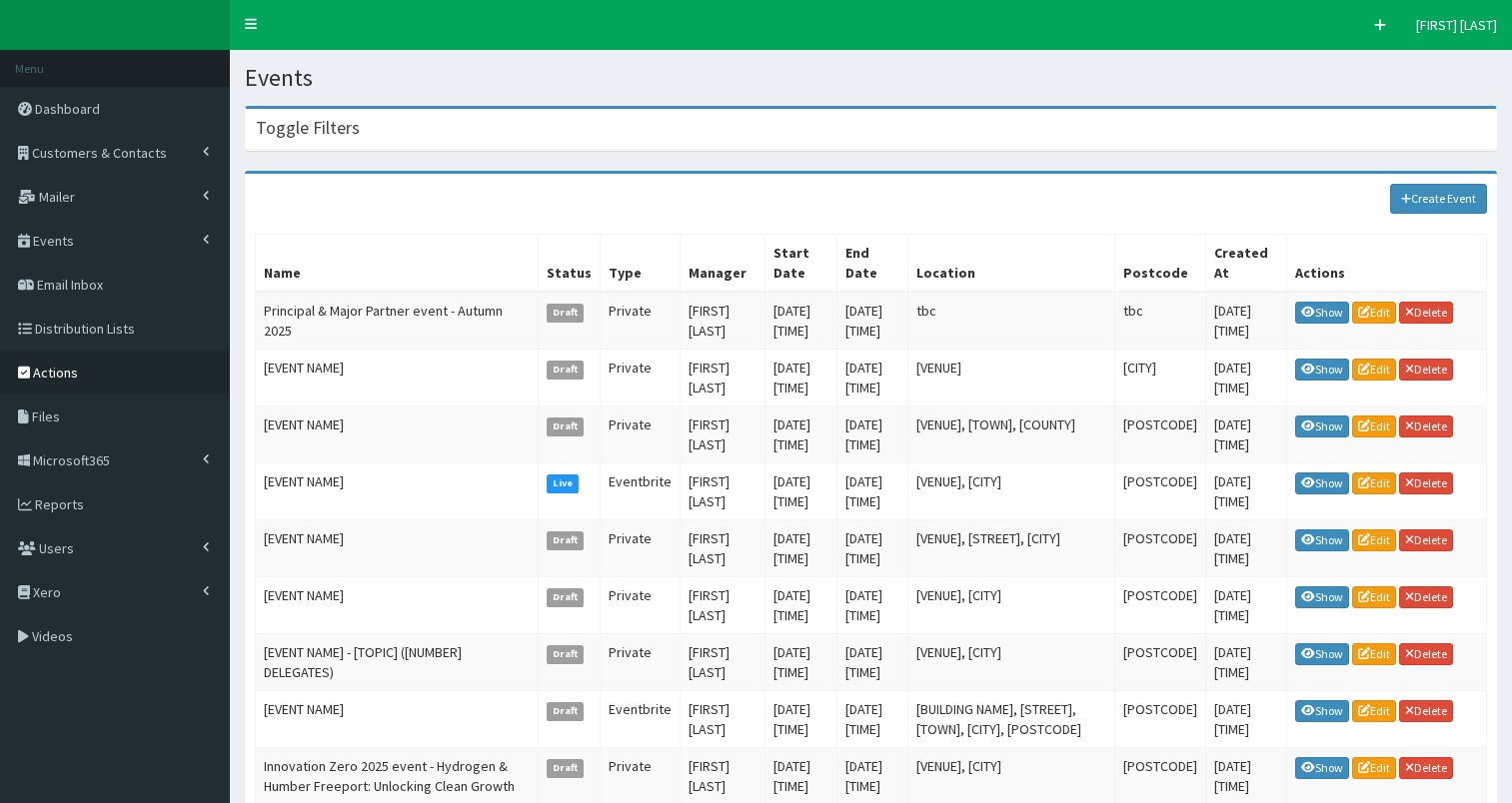 scroll, scrollTop: 0, scrollLeft: 0, axis: both 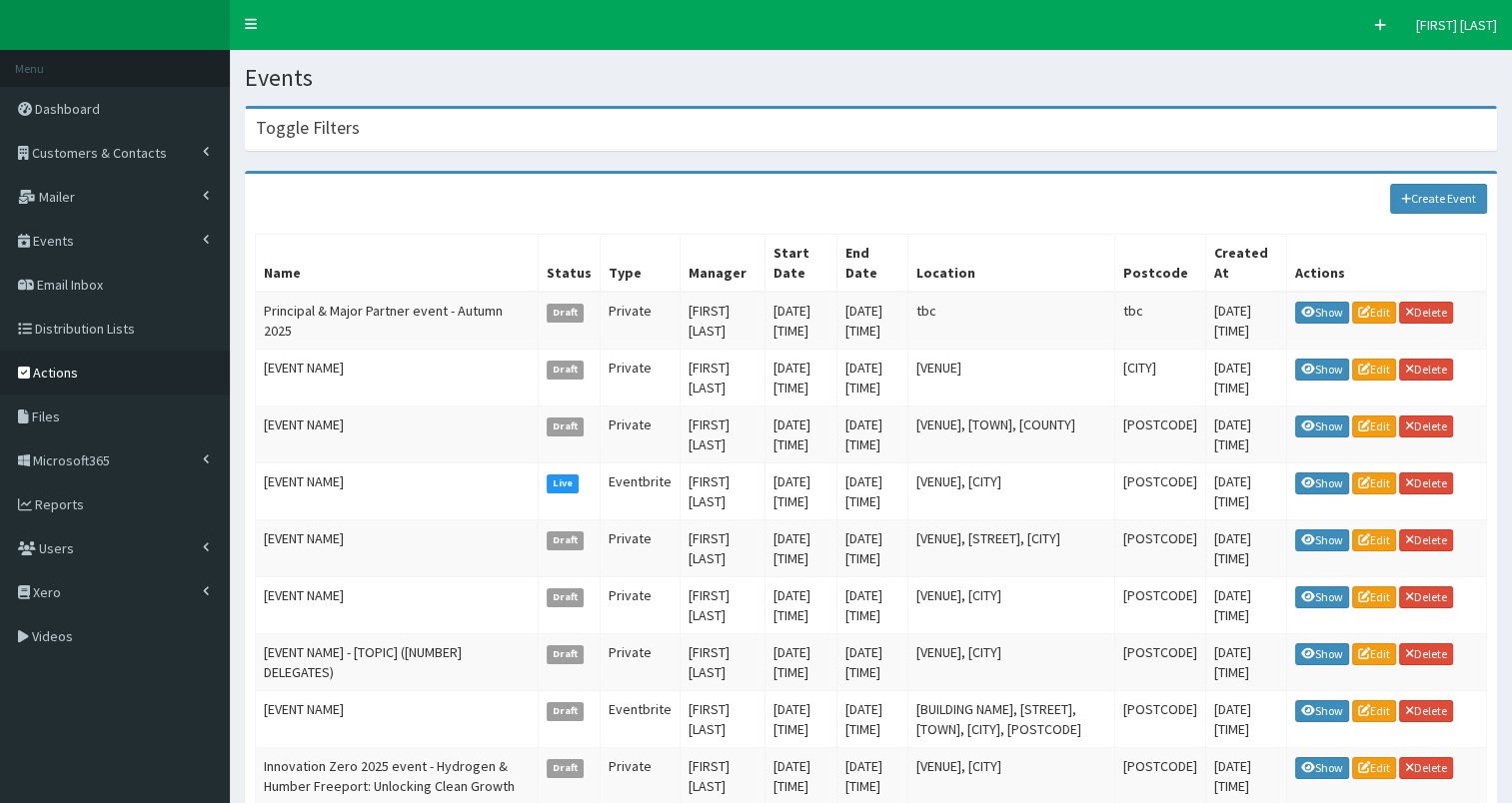 click on "[ACTIONS]" at bounding box center [55, 373] 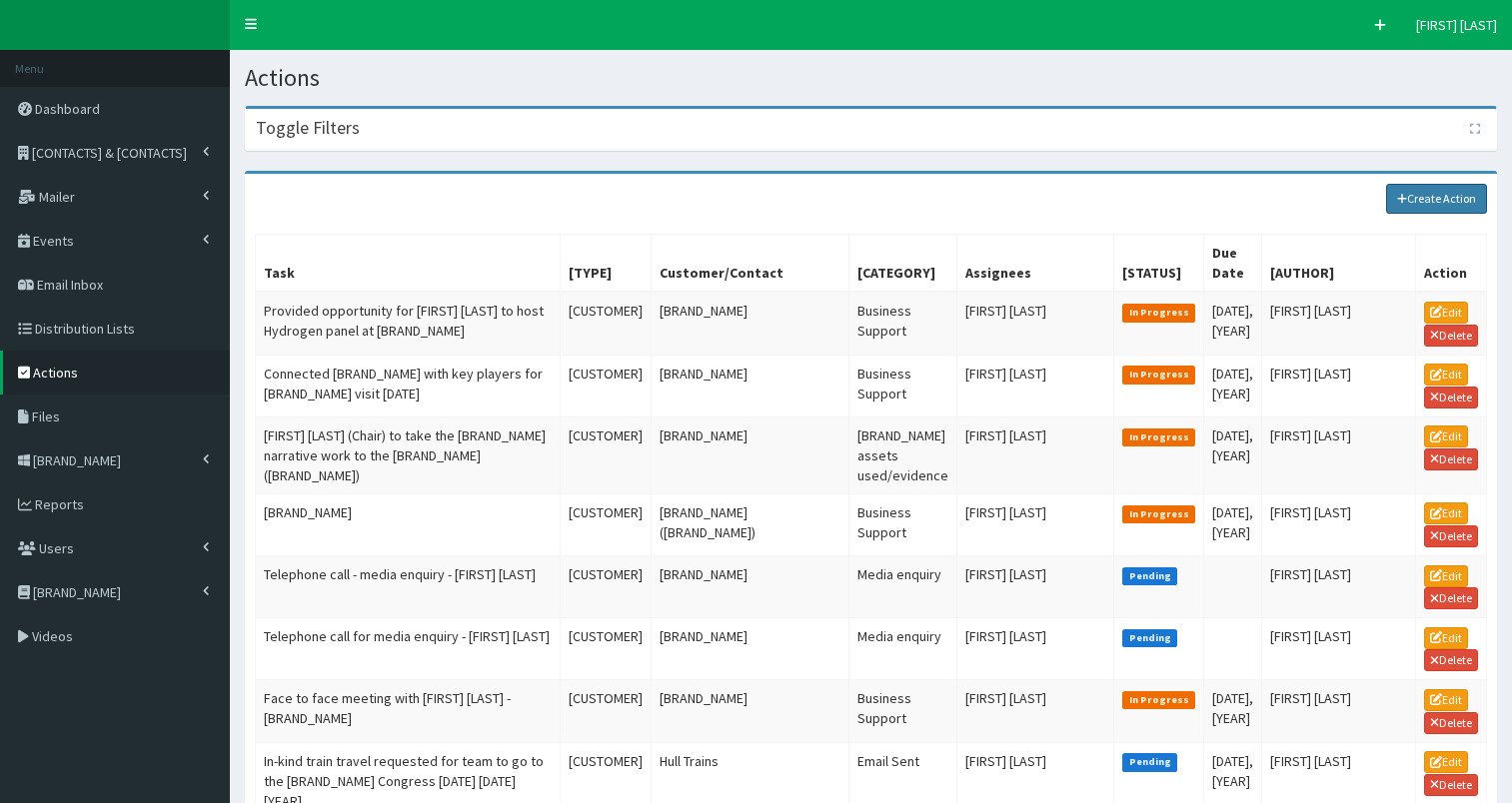 scroll, scrollTop: 0, scrollLeft: 0, axis: both 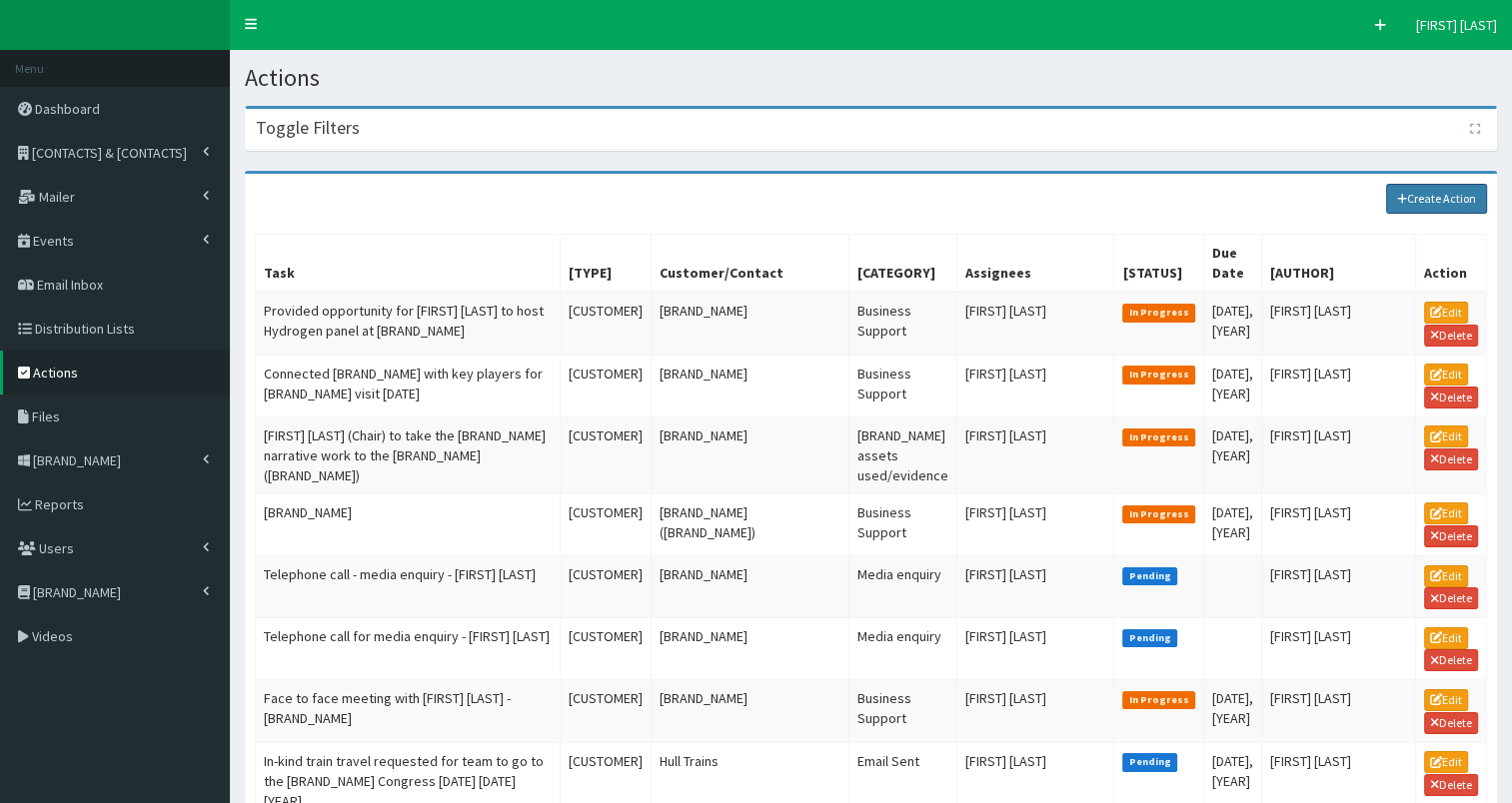 click on "Create Action" at bounding box center [1437, 199] 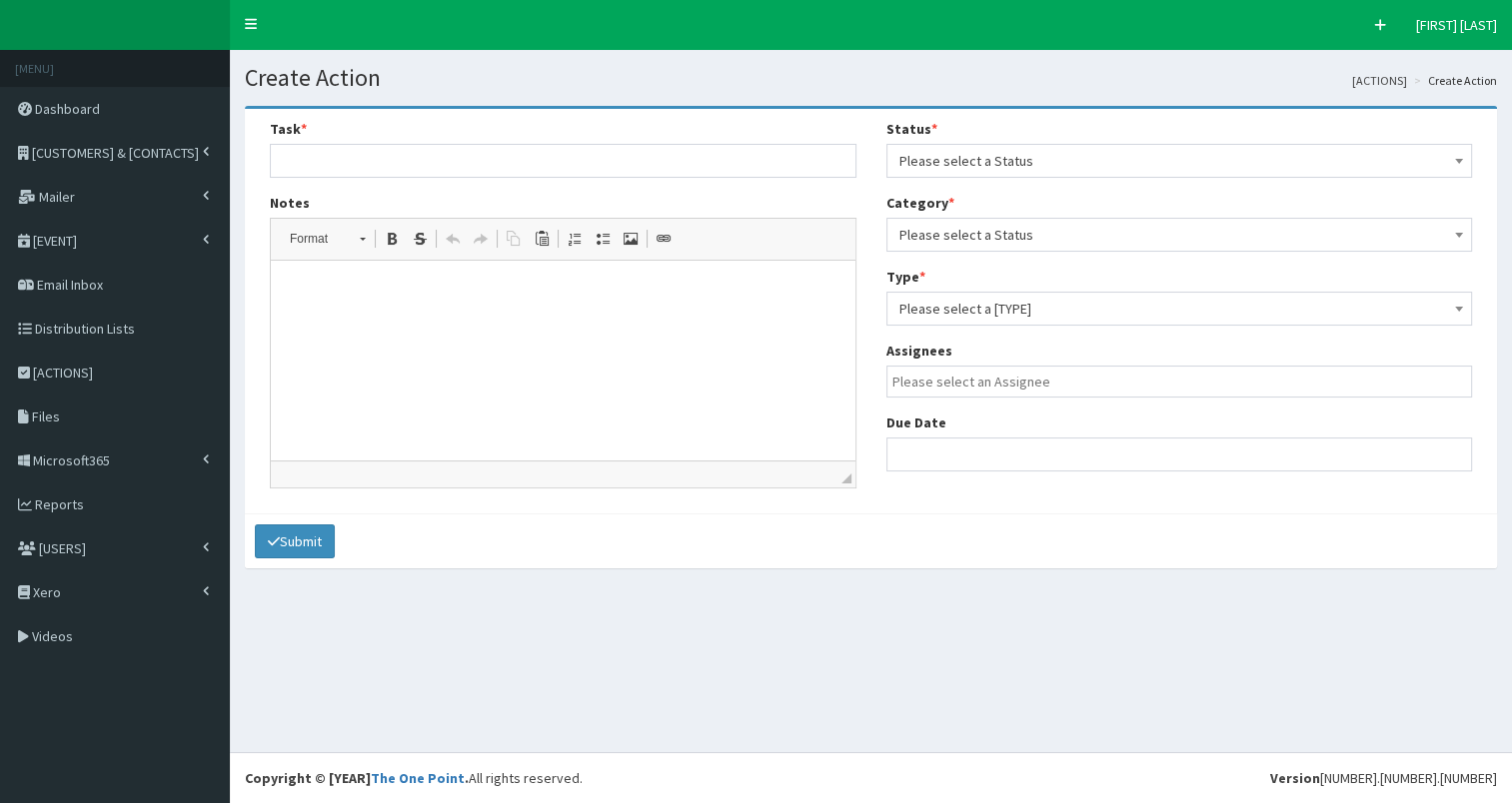 scroll, scrollTop: 0, scrollLeft: 0, axis: both 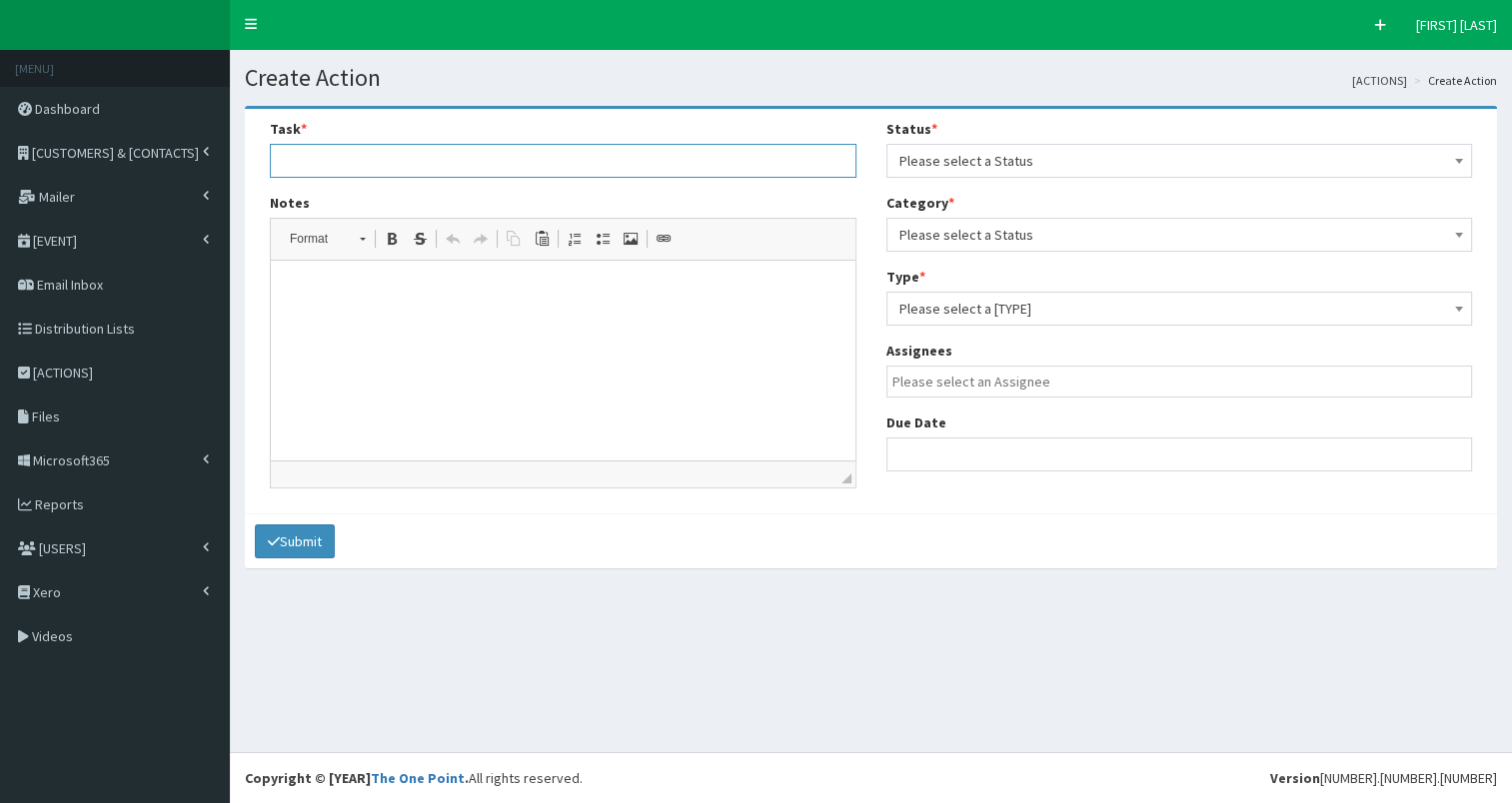 click at bounding box center (563, 161) 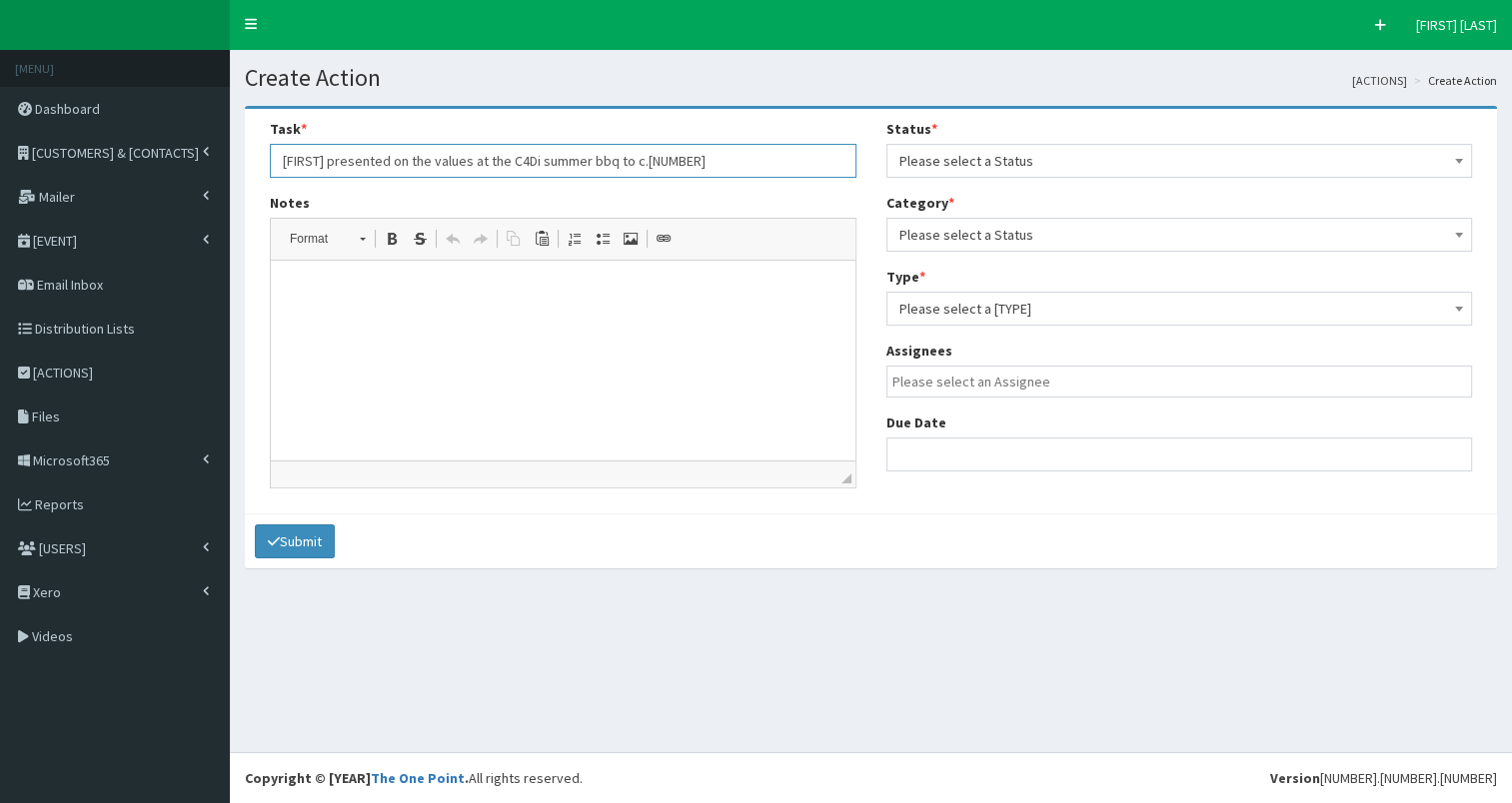 type on "Diana presented on the values at the C4Di summer bbq to c.70" 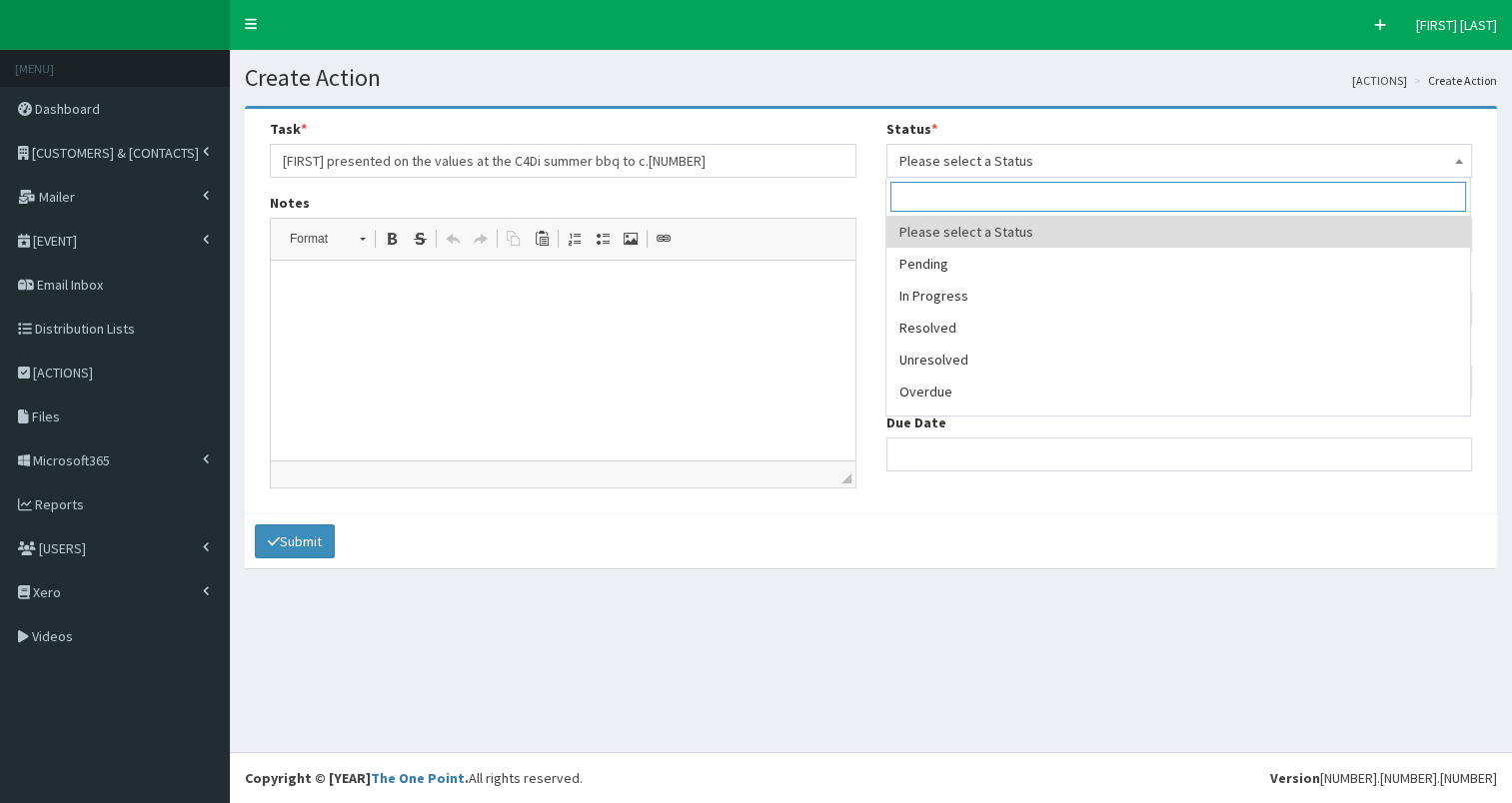 click on "Please select a Status" at bounding box center [1179, 161] 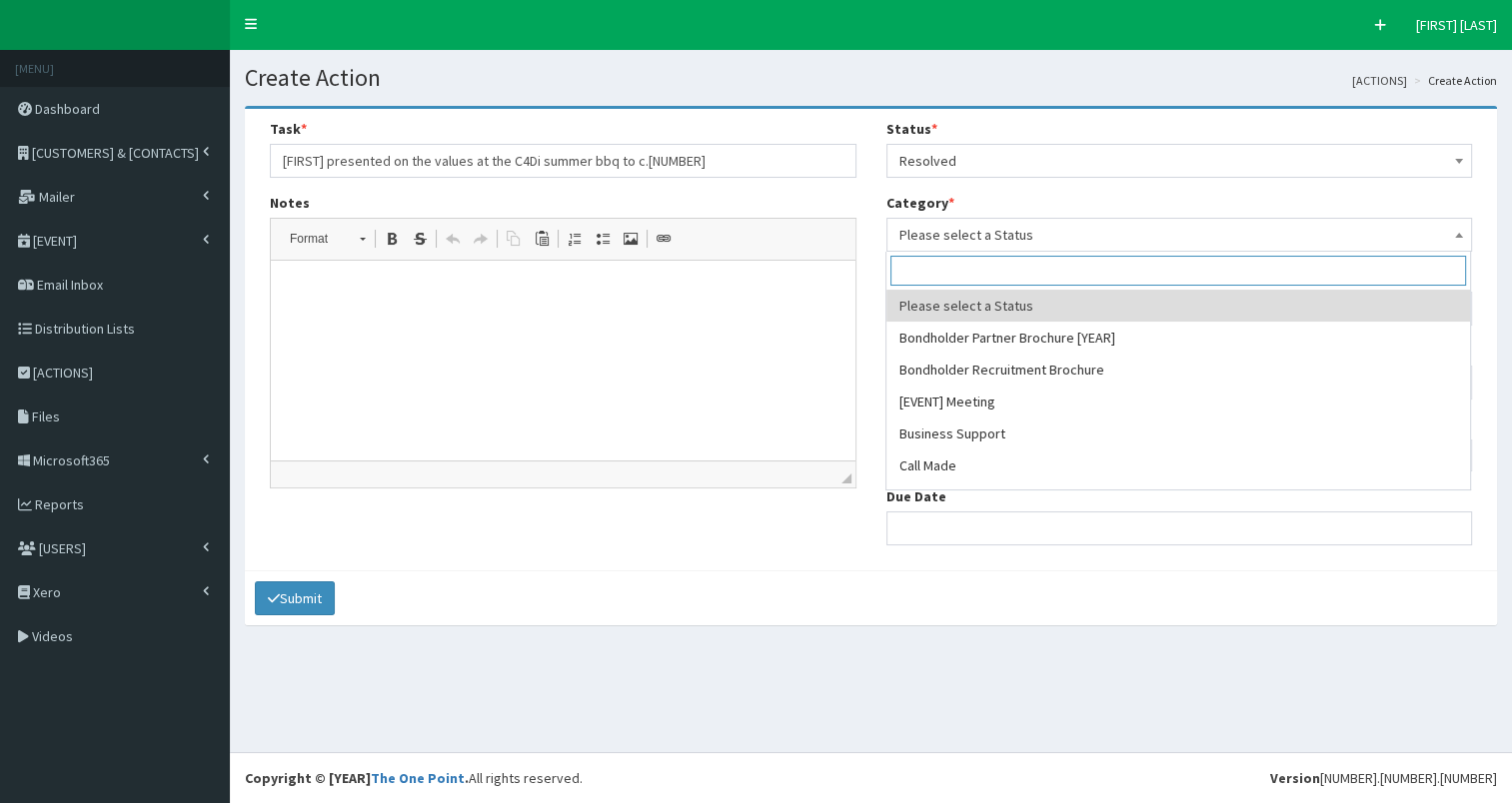 click on "Please select a Status" at bounding box center [1179, 235] 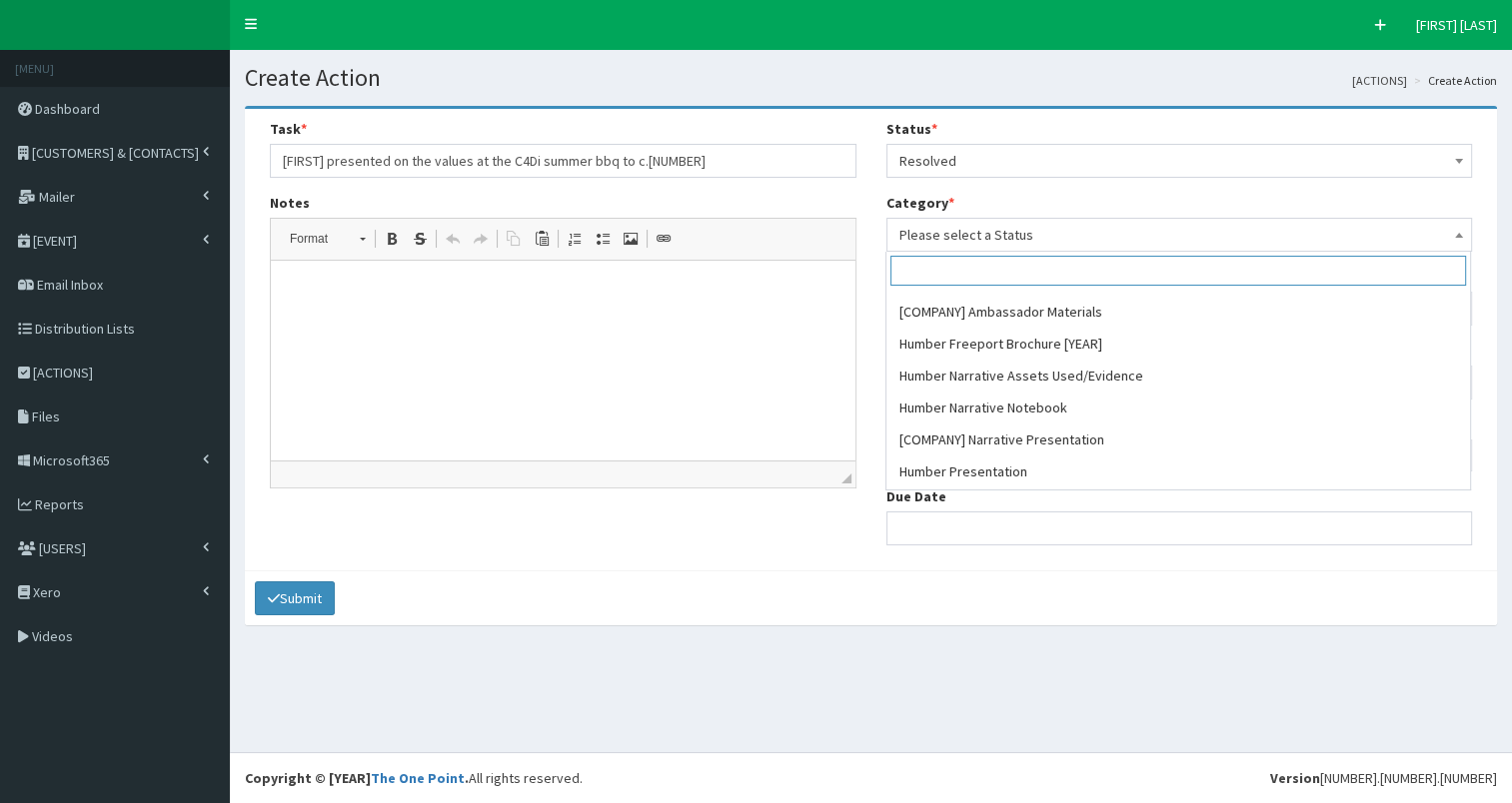 scroll, scrollTop: 637, scrollLeft: 0, axis: vertical 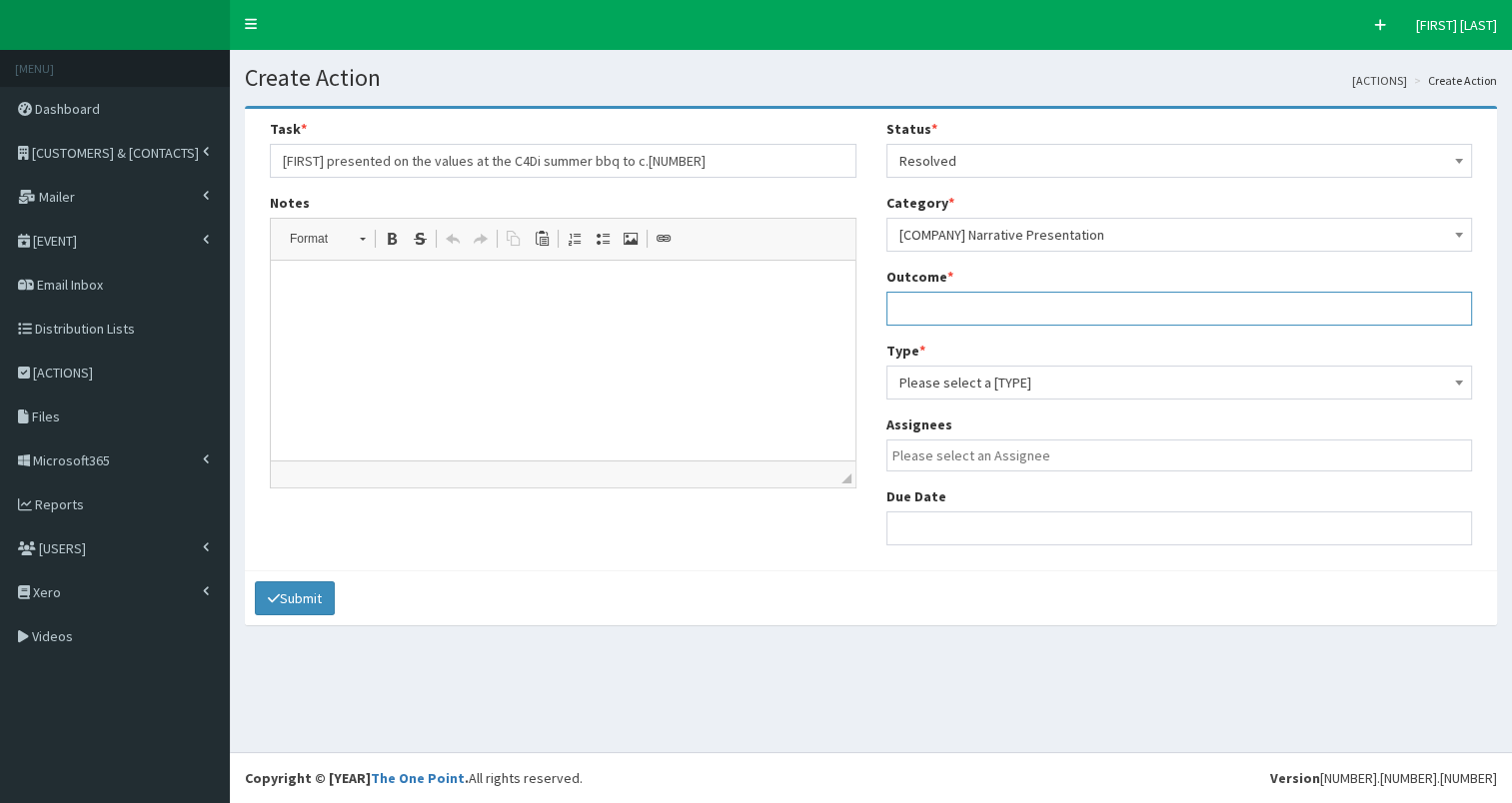 click at bounding box center (1179, 309) 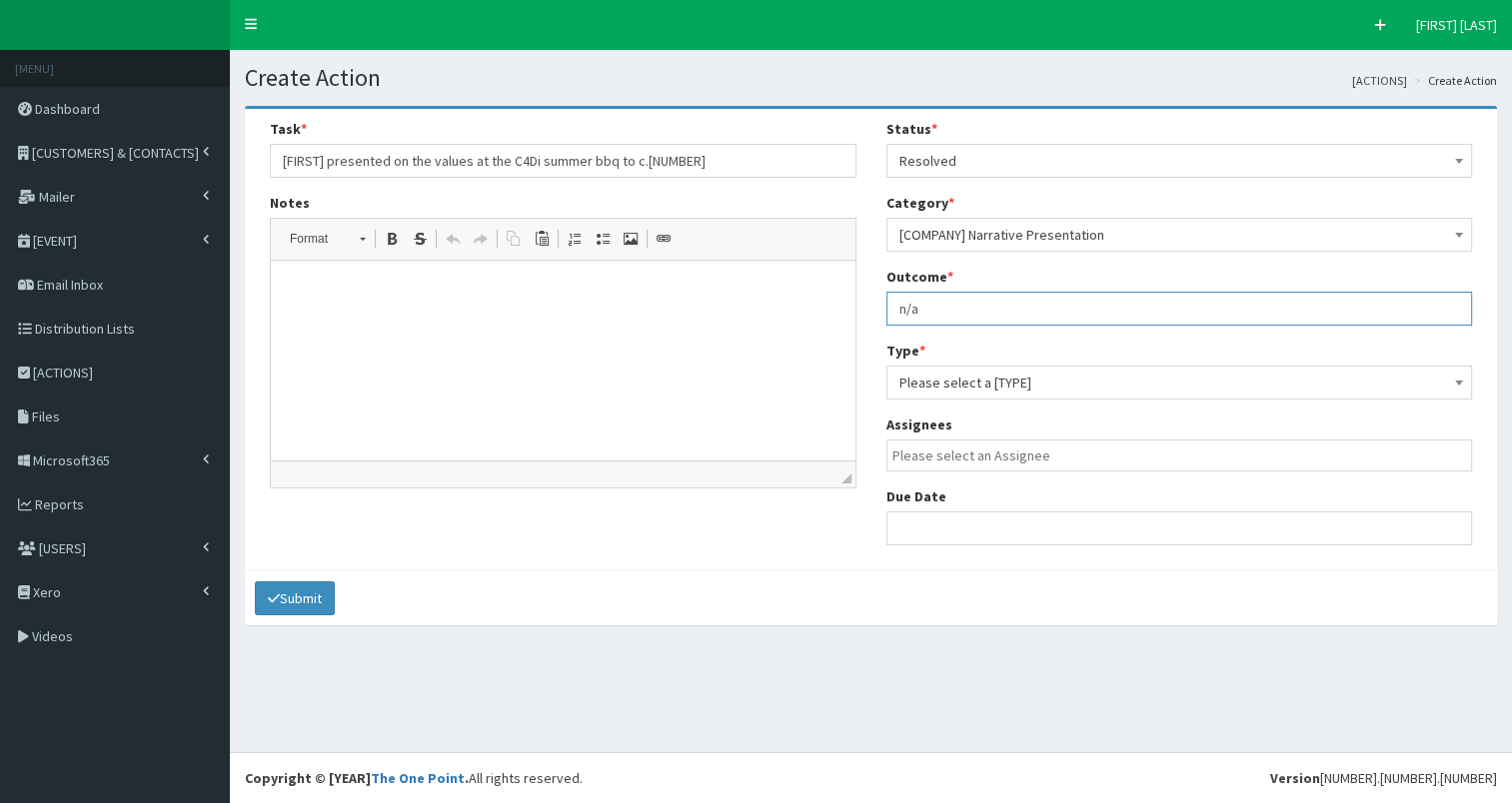 type on "n/a" 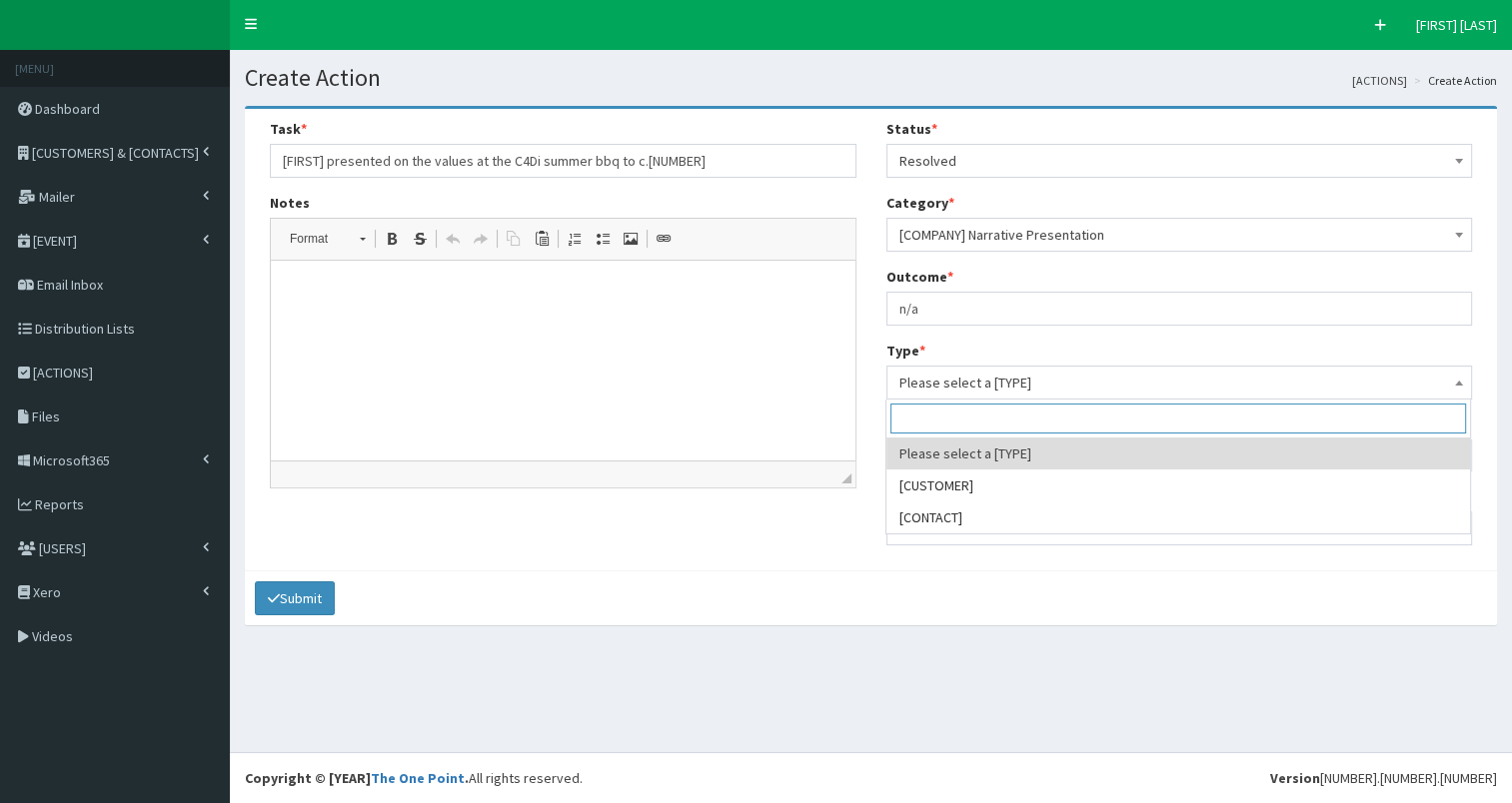 click on "Please select a Type" at bounding box center (1179, 383) 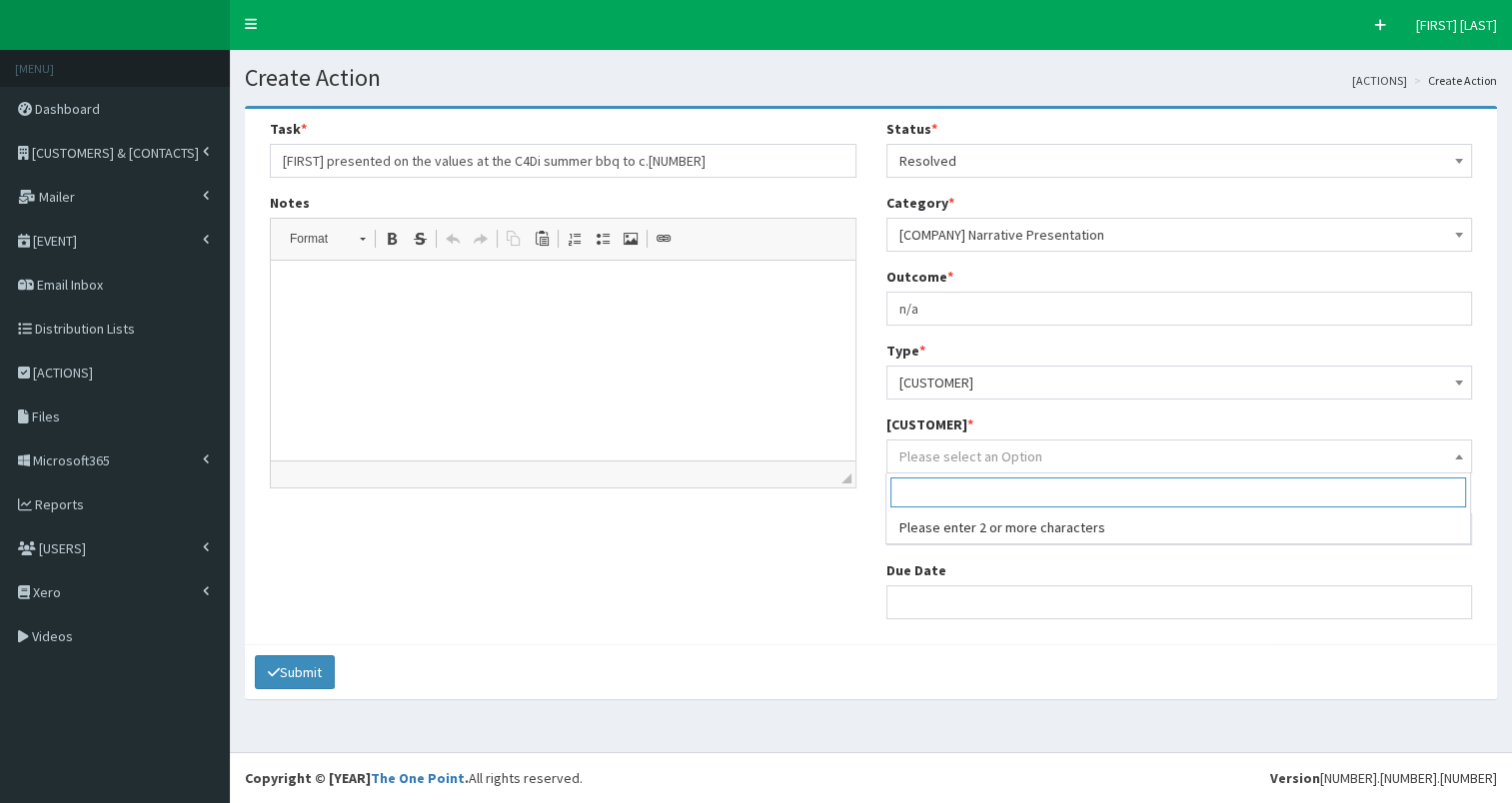 click on "Please select an Option" at bounding box center [970, 456] 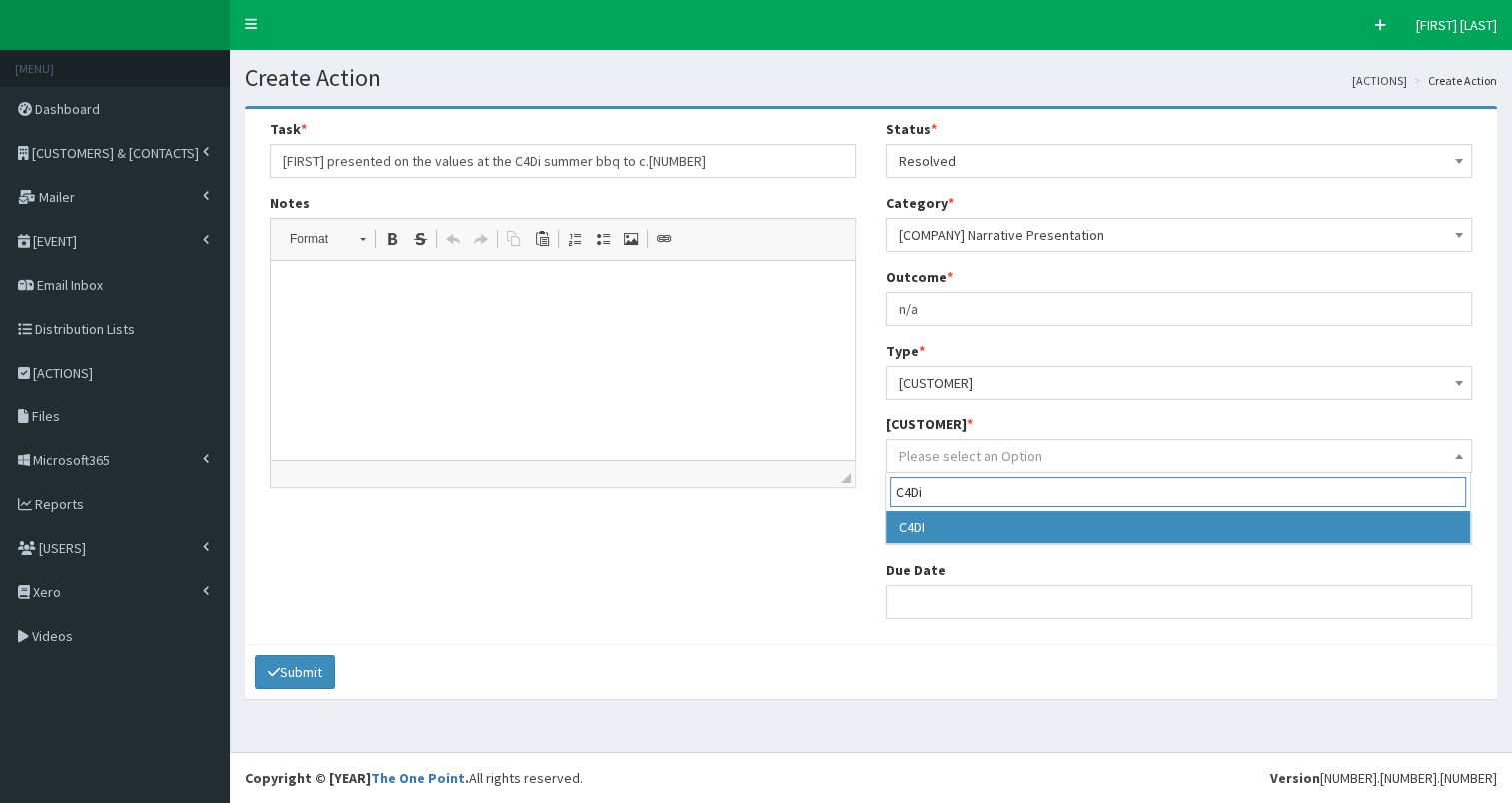 type on "C4Di" 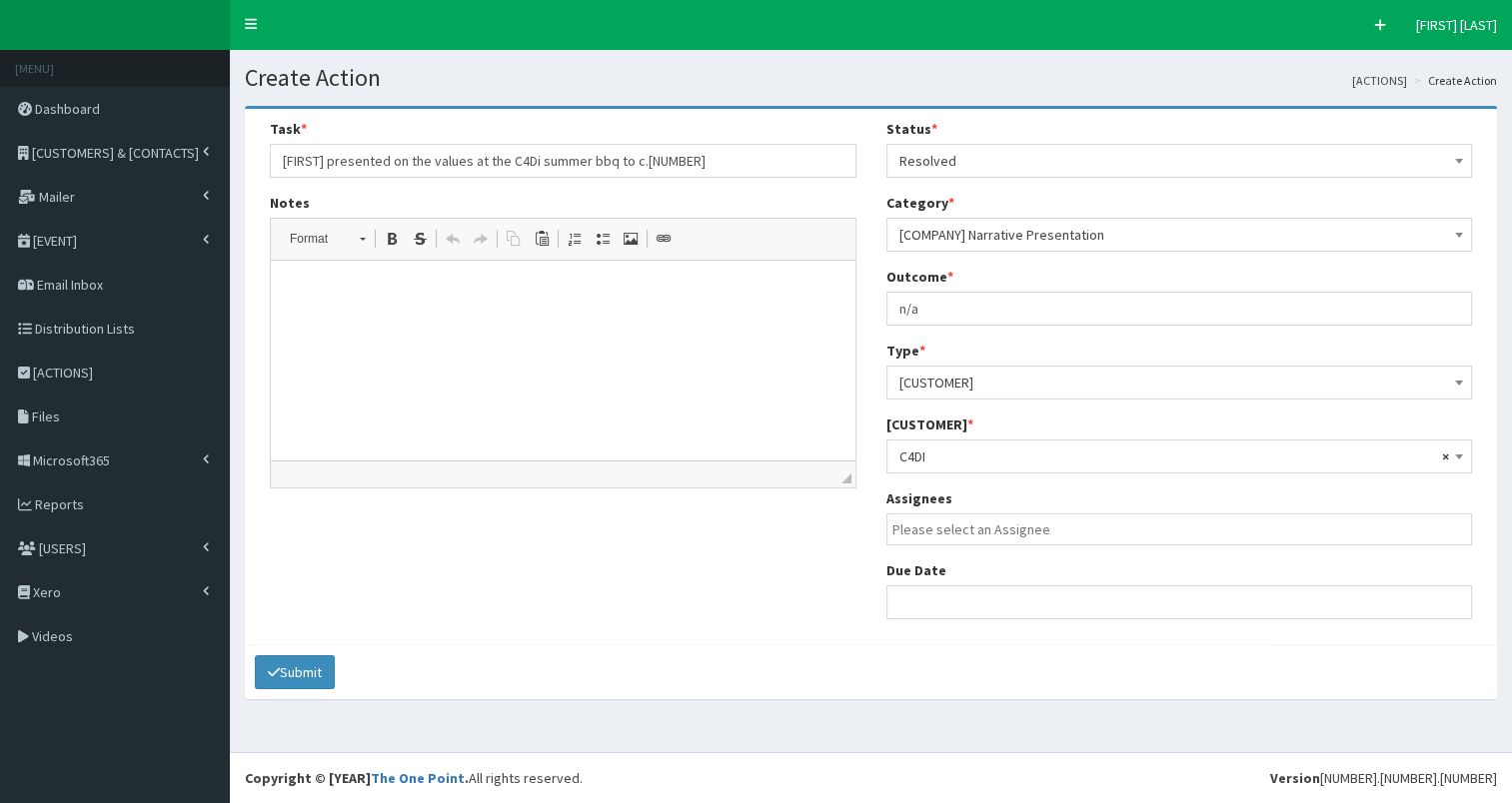 click at bounding box center (1184, 529) 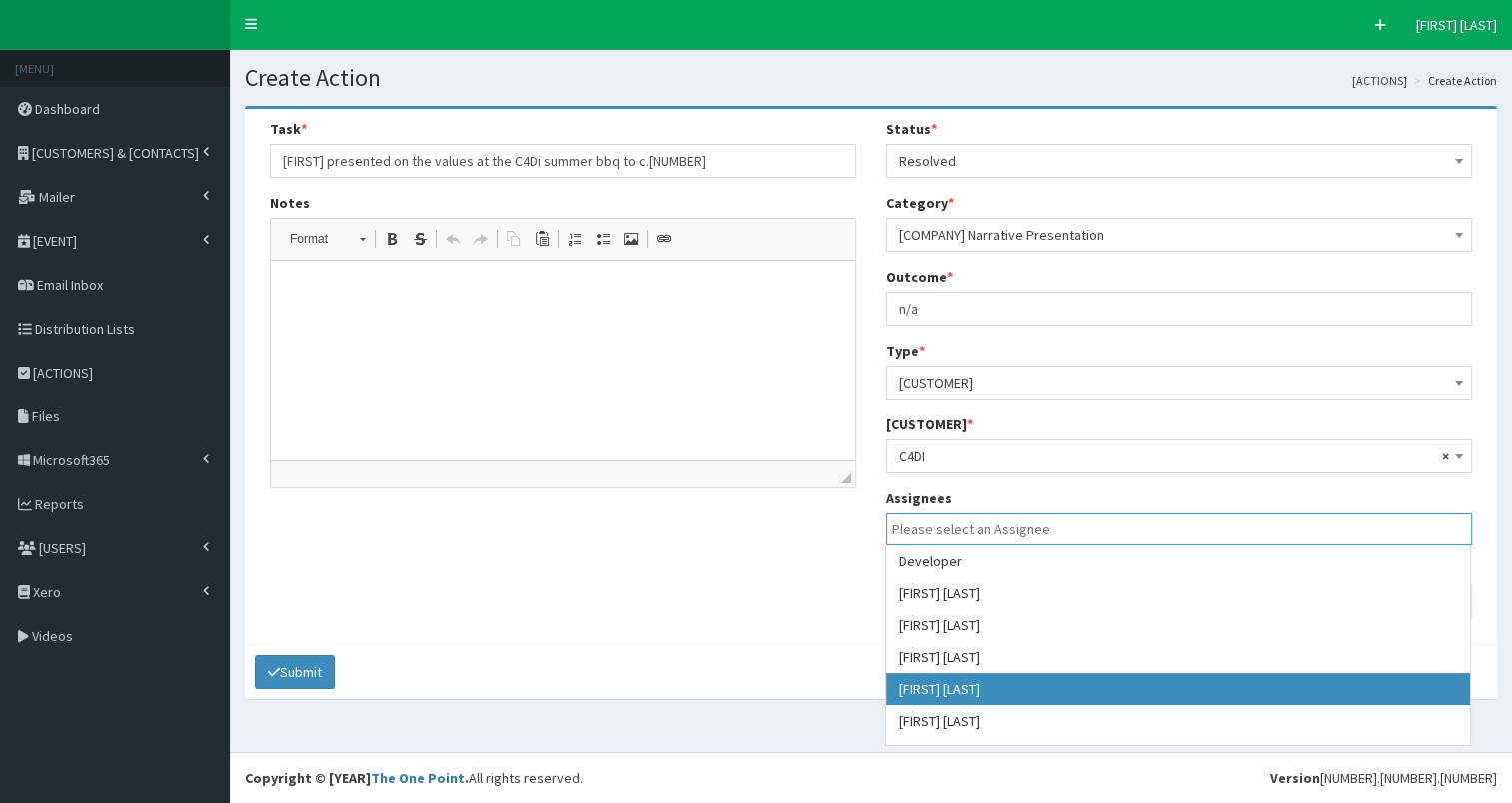 scroll, scrollTop: 74, scrollLeft: 0, axis: vertical 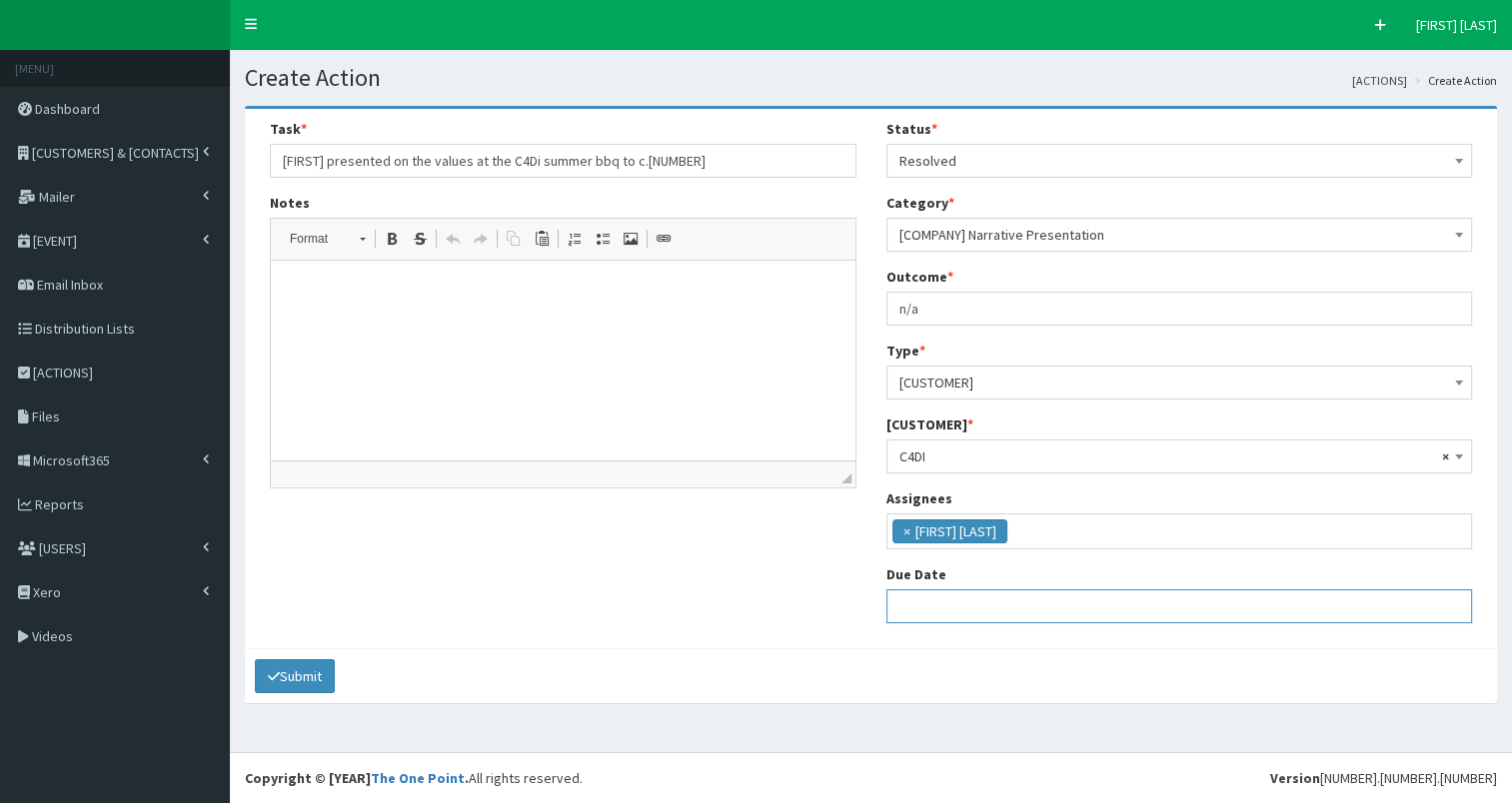 click at bounding box center (1179, 606) 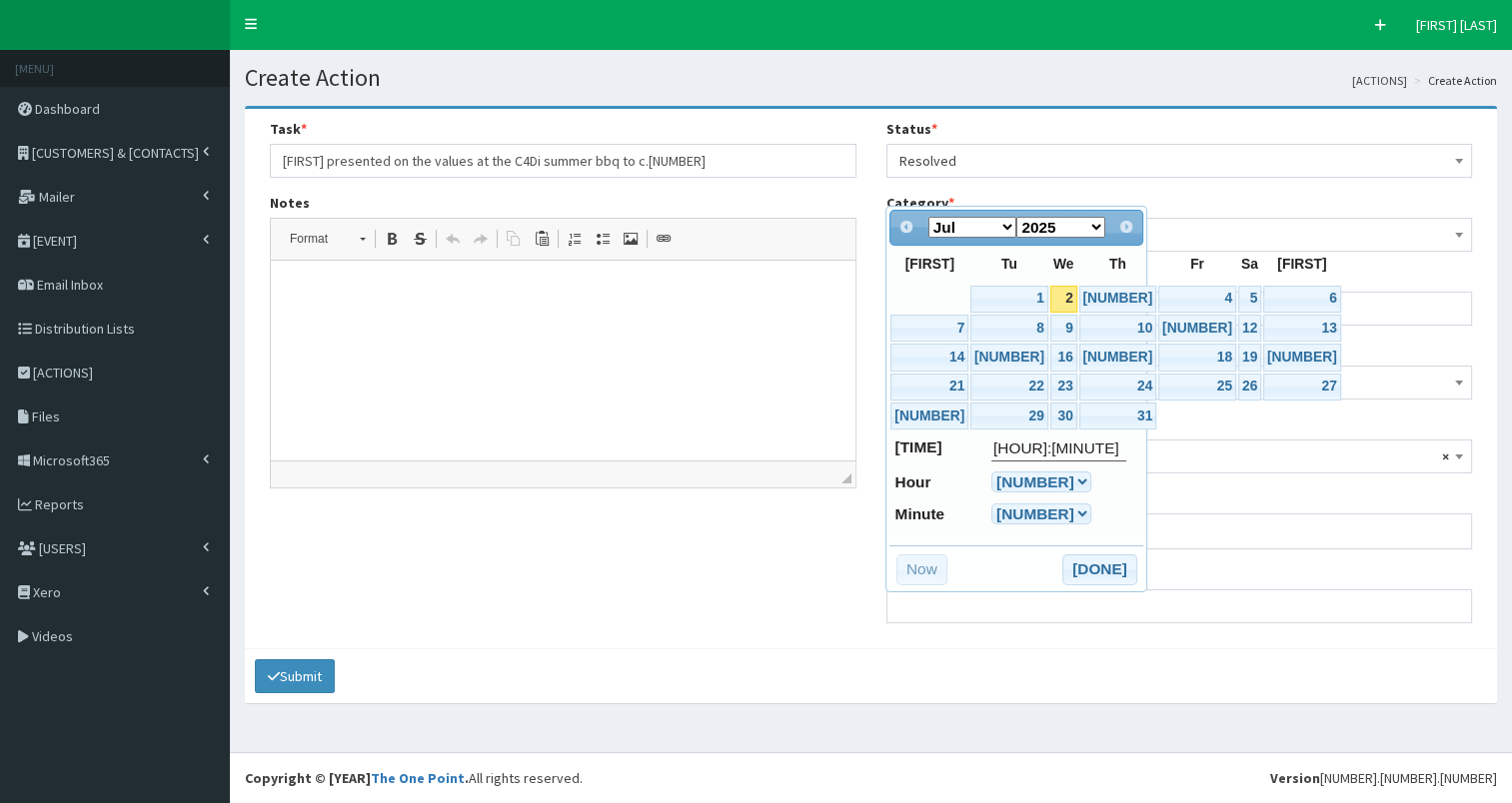 click on "Jan Feb Mar Apr May Jun Jul Aug Sep Oct Nov Dec" at bounding box center [972, 227] 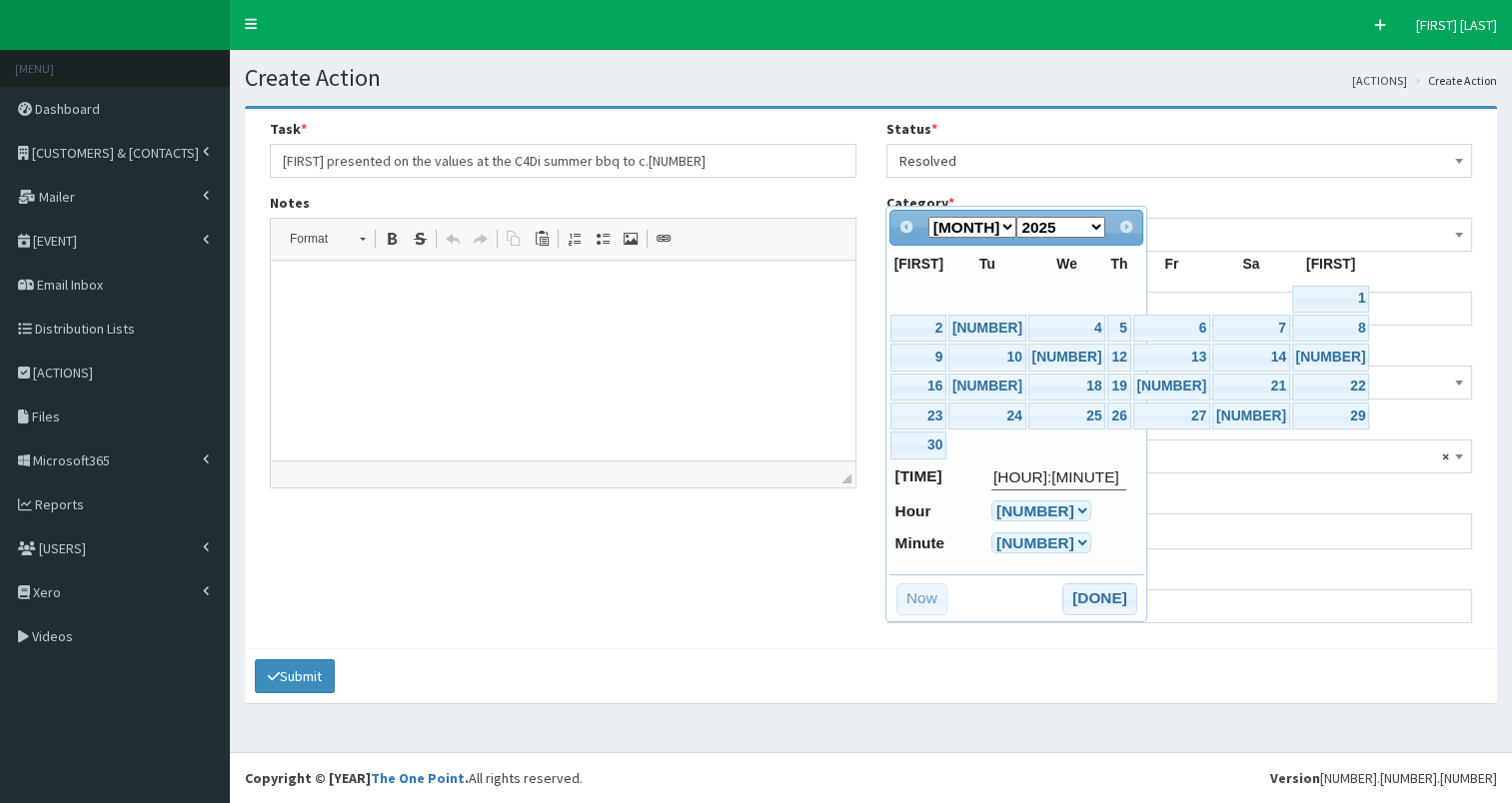 click on "2020 2021 2022 2023 2024 2025 2026 2027 2028 2029 2030" at bounding box center (1060, 227) 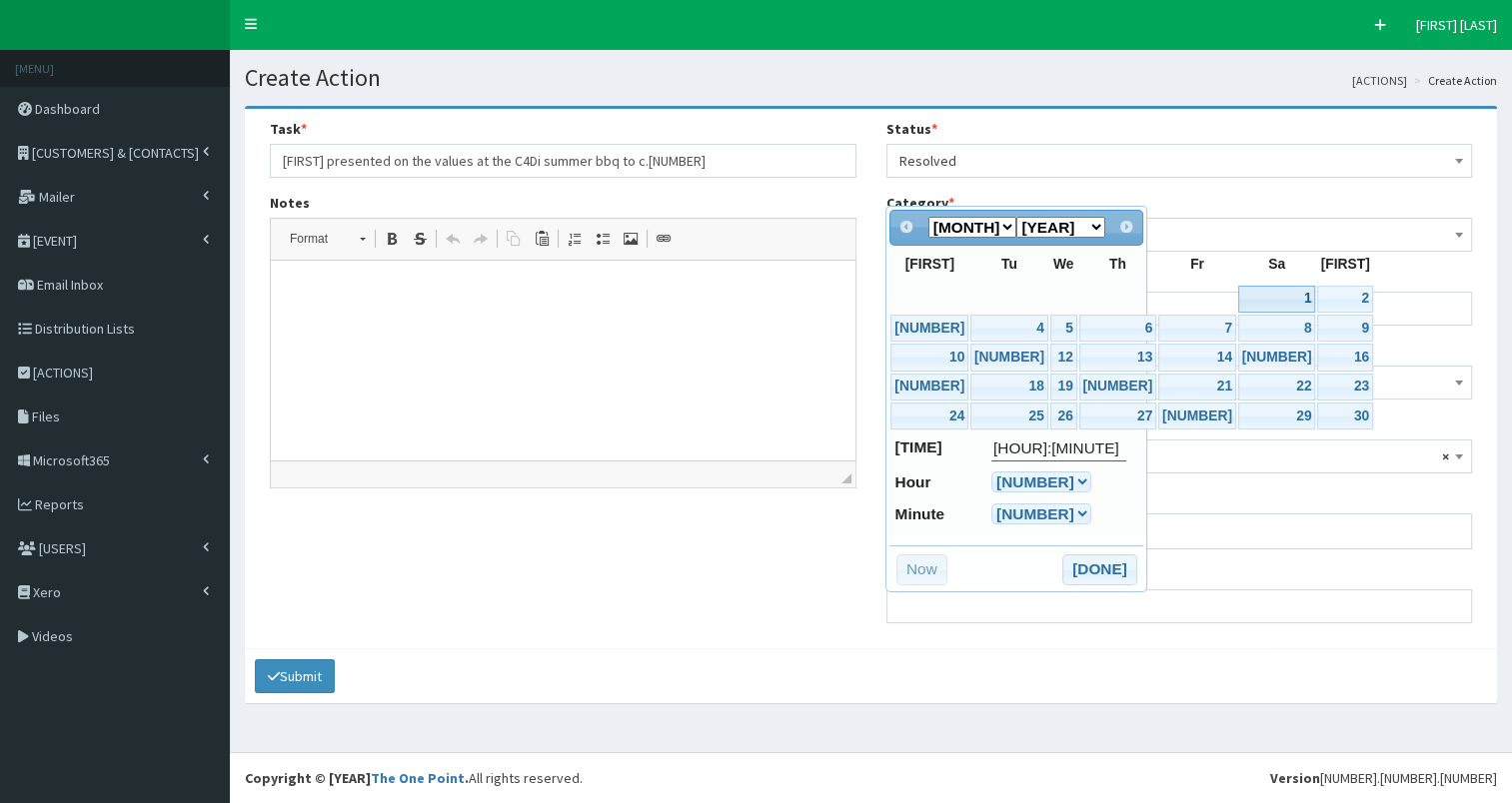 click on "1" at bounding box center [1277, 299] 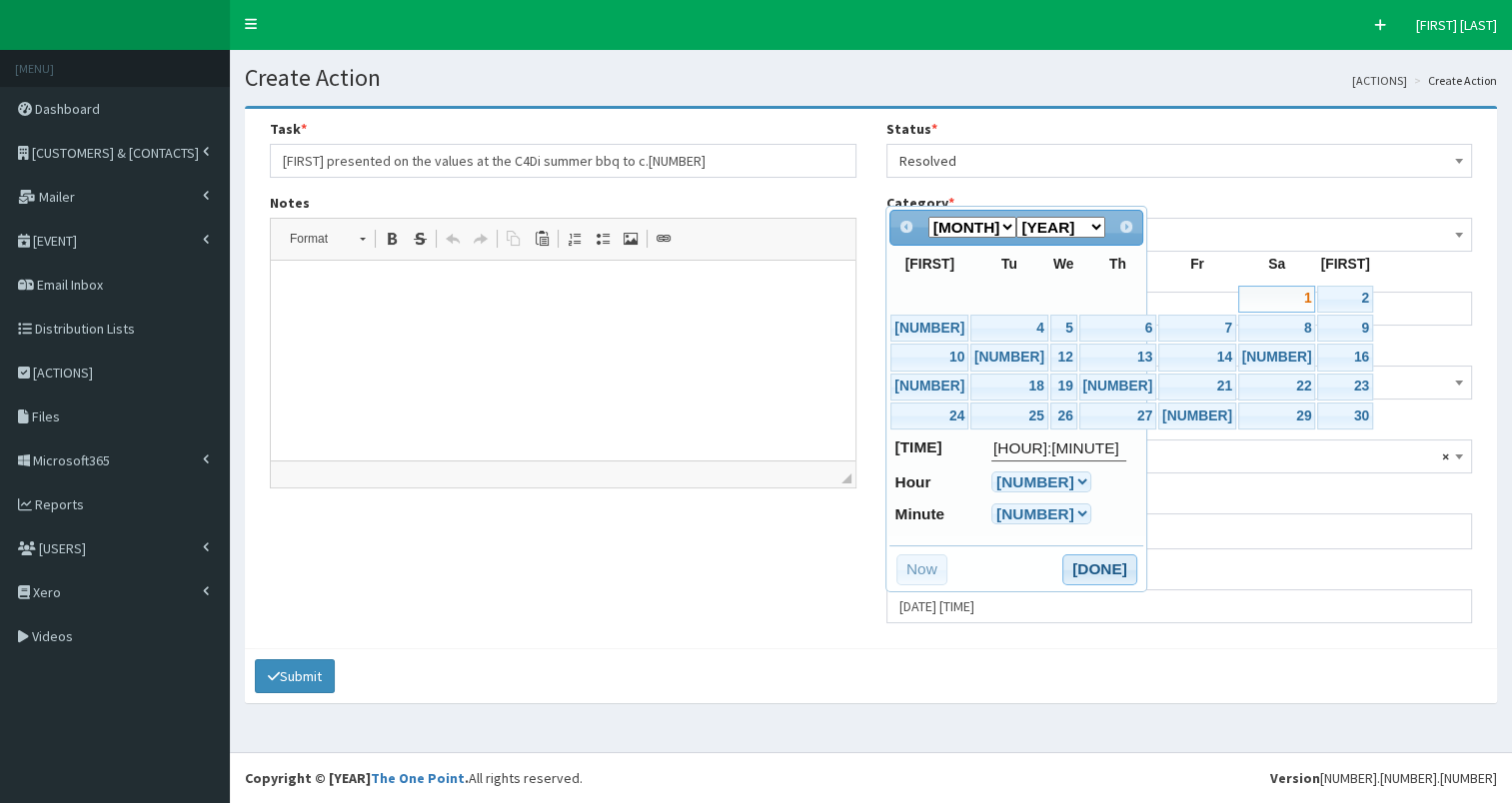 click on "Done" at bounding box center (1099, 570) 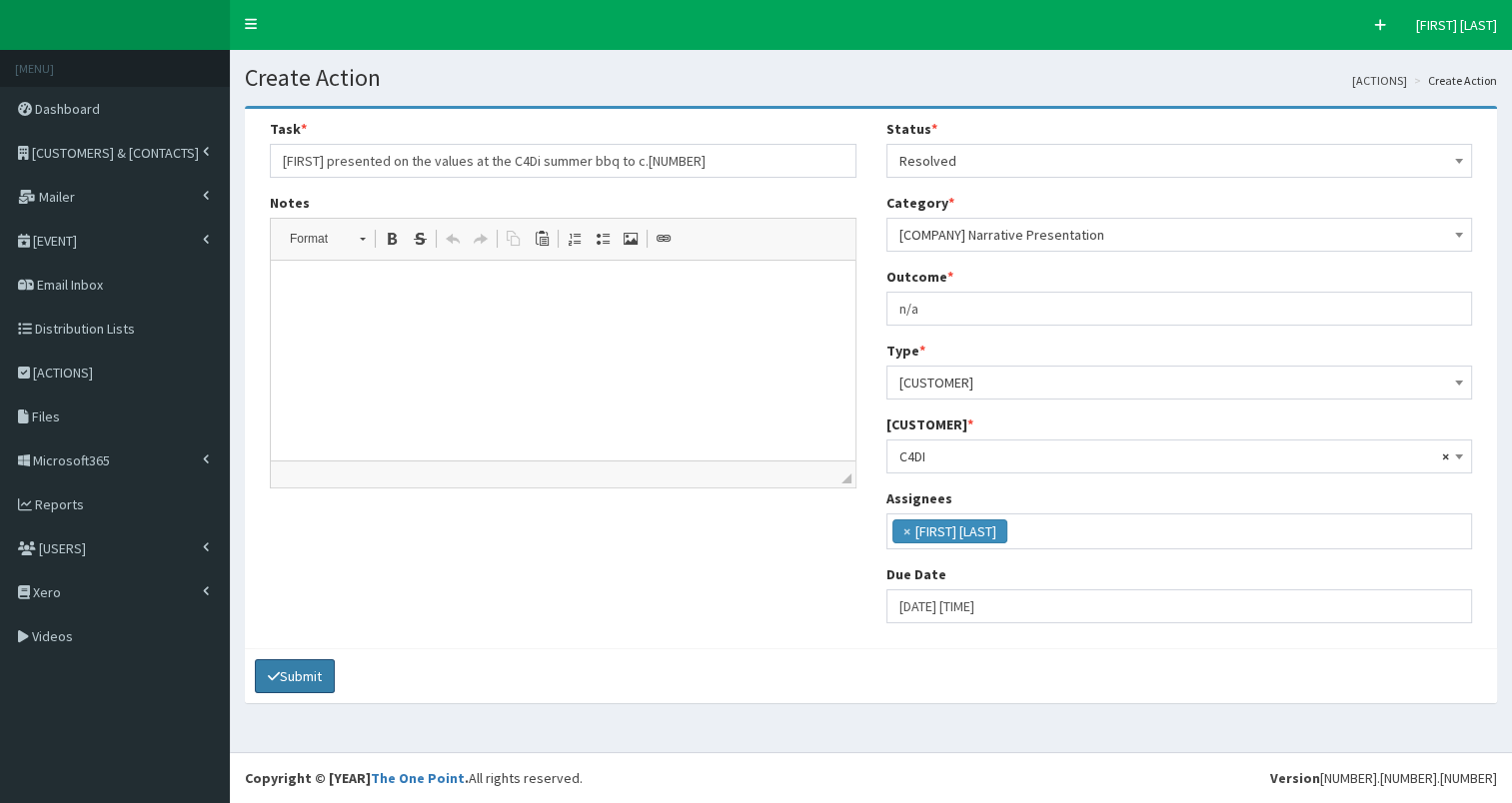click on "Submit" at bounding box center [295, 676] 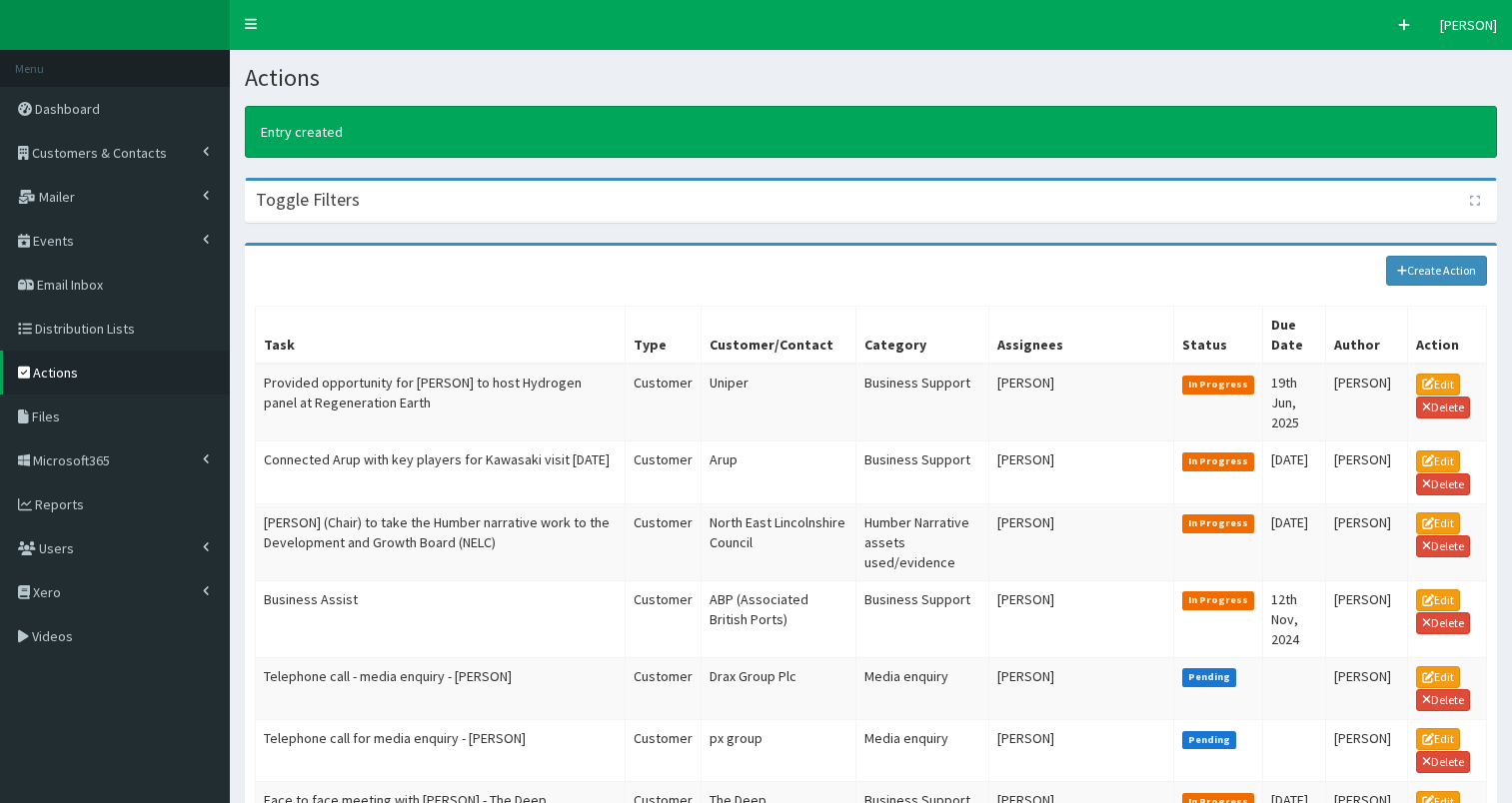 scroll, scrollTop: 0, scrollLeft: 0, axis: both 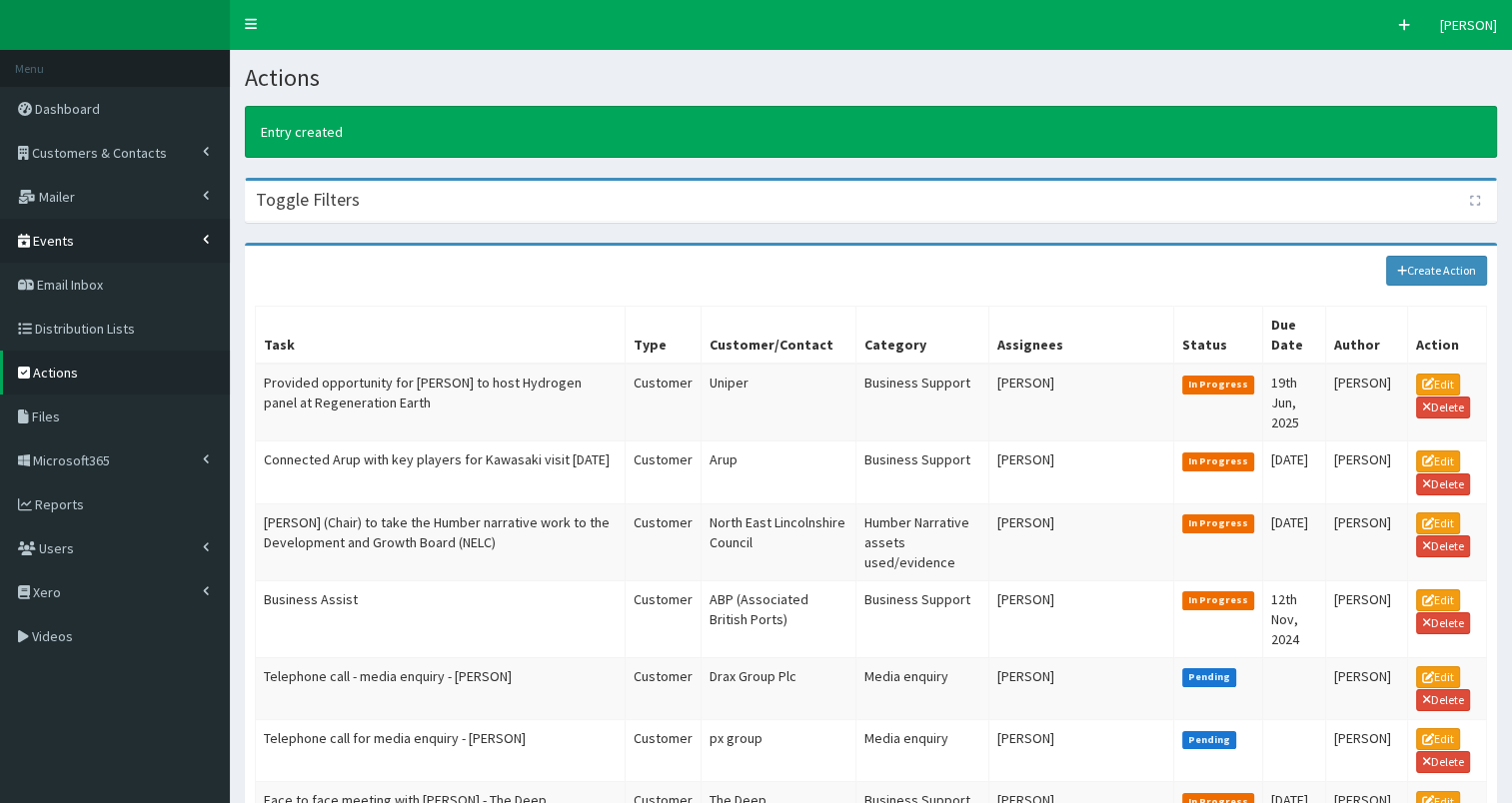 click on "Events" at bounding box center [53, 241] 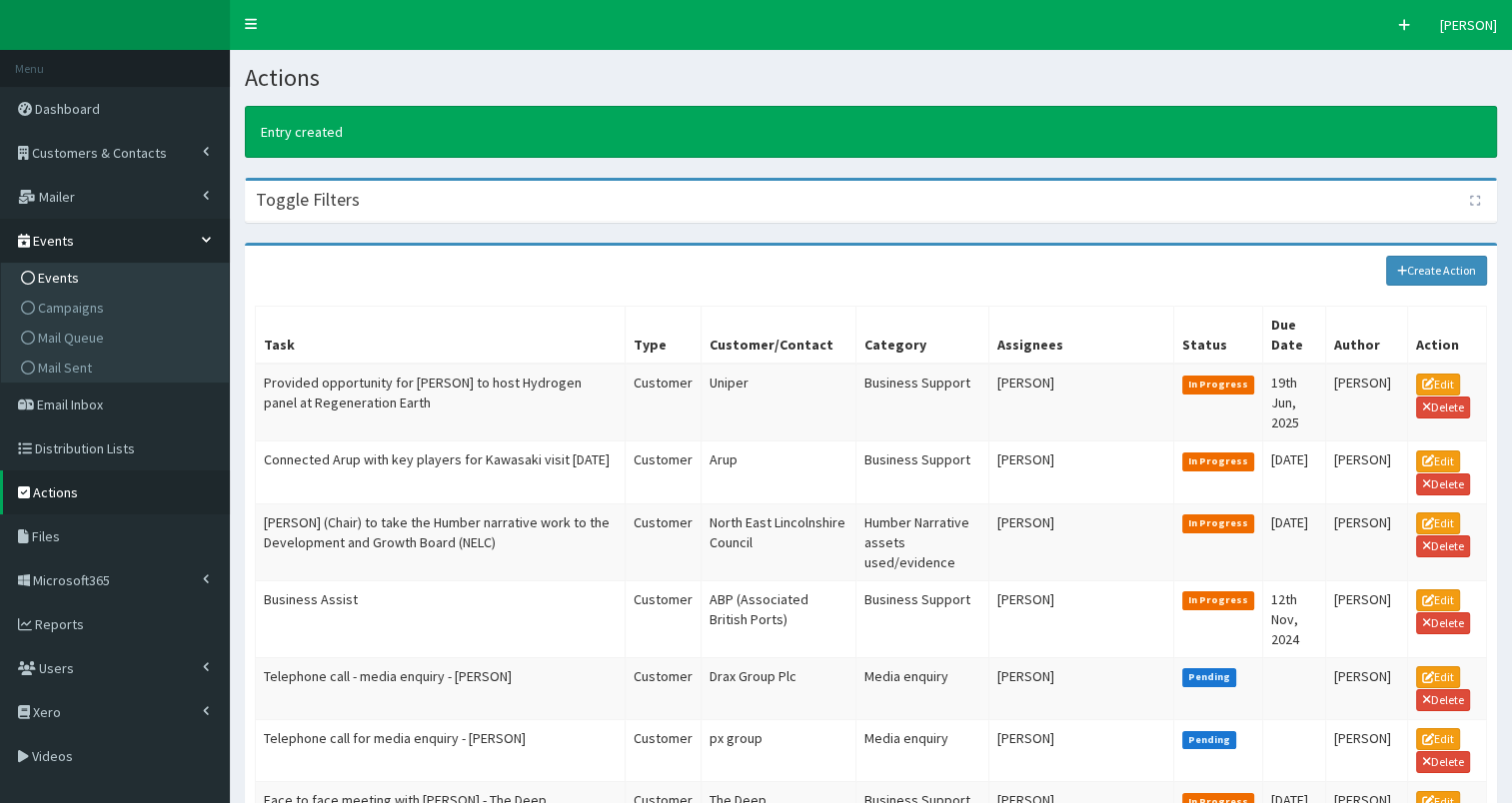 click on "Events" at bounding box center [58, 278] 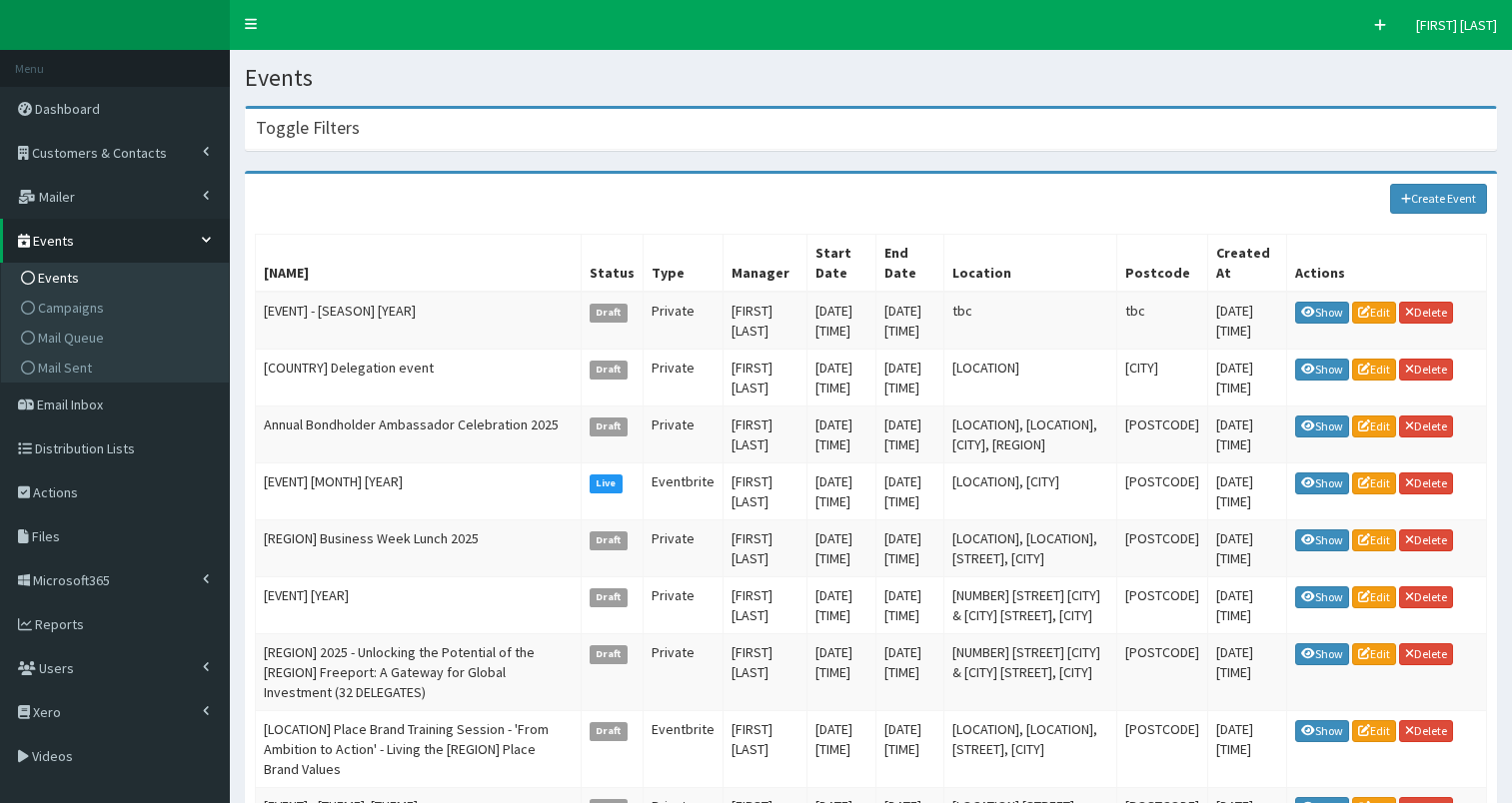 scroll, scrollTop: 0, scrollLeft: 0, axis: both 